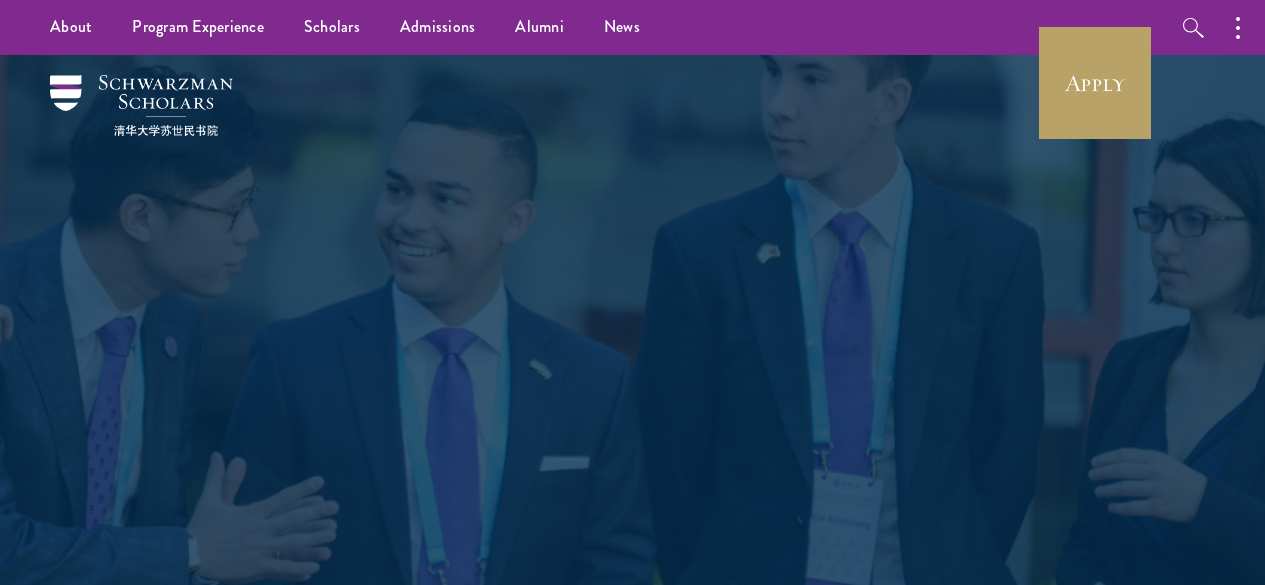 scroll, scrollTop: 0, scrollLeft: 0, axis: both 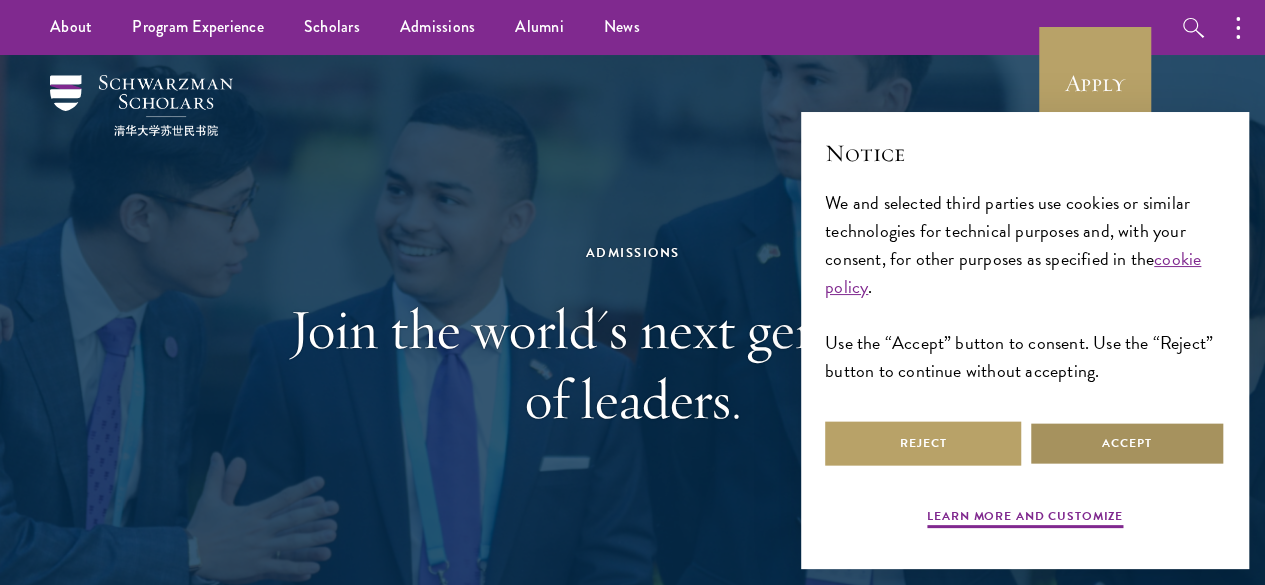 click on "Accept" at bounding box center [1127, 443] 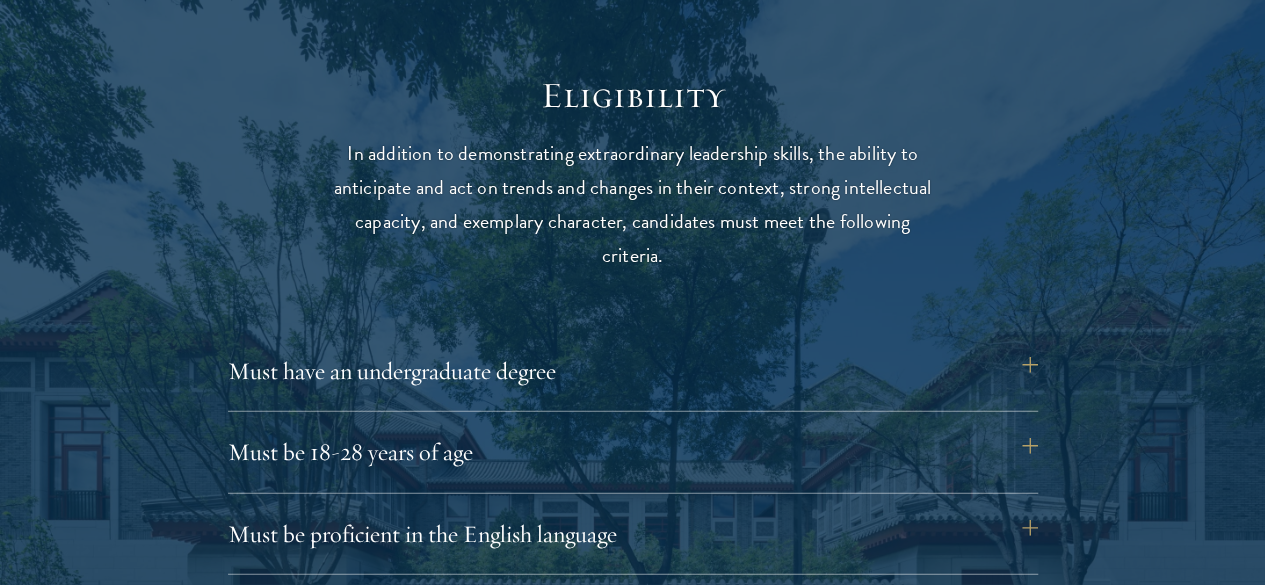 scroll, scrollTop: 2525, scrollLeft: 0, axis: vertical 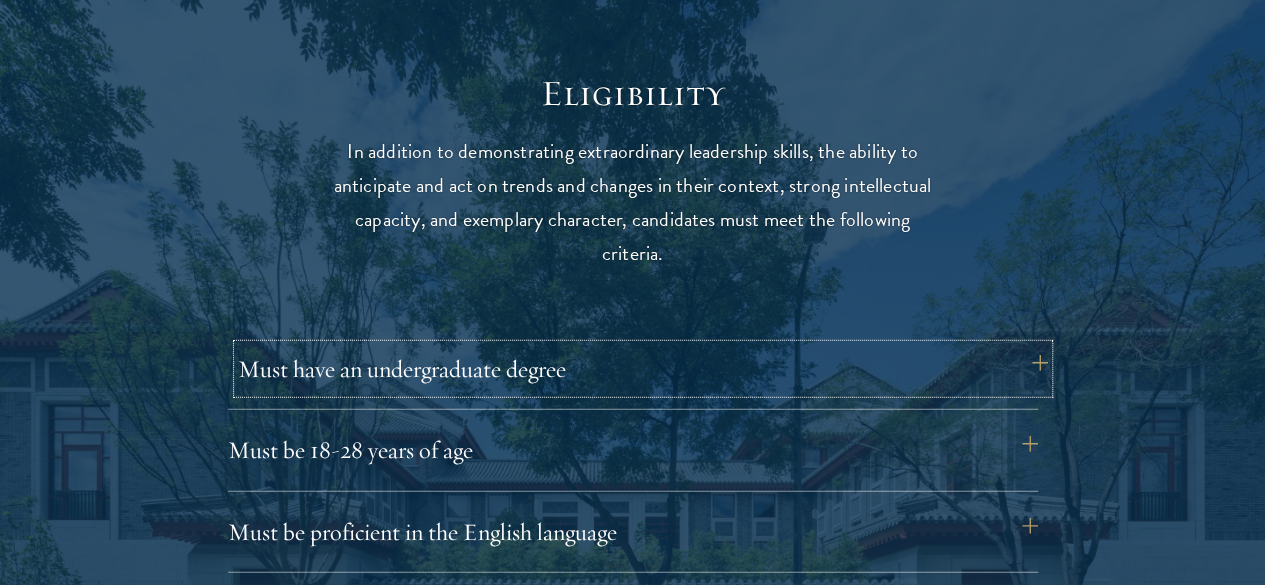 click on "Must have an undergraduate degree" at bounding box center (643, 369) 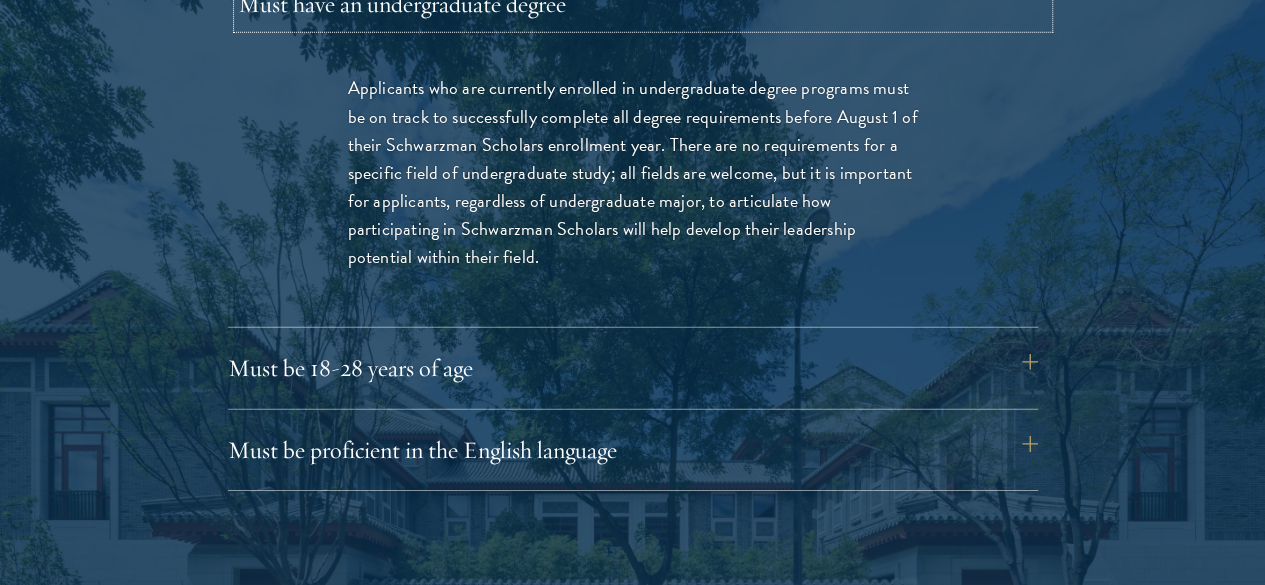 scroll, scrollTop: 2903, scrollLeft: 0, axis: vertical 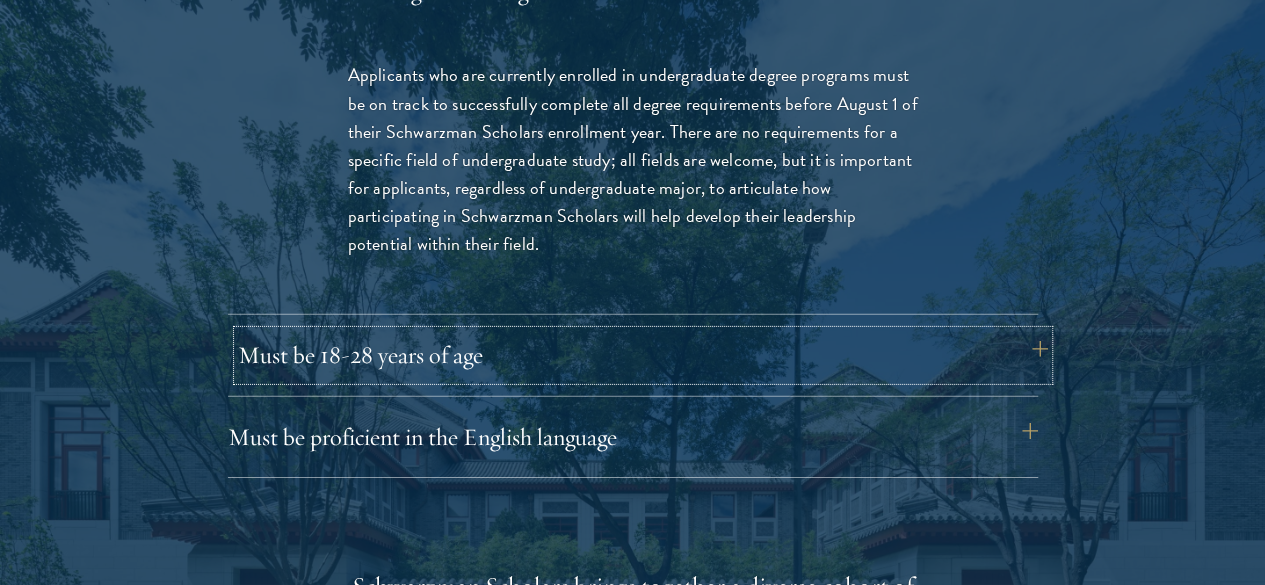 click on "Must be 18-28 years of age" at bounding box center [643, 355] 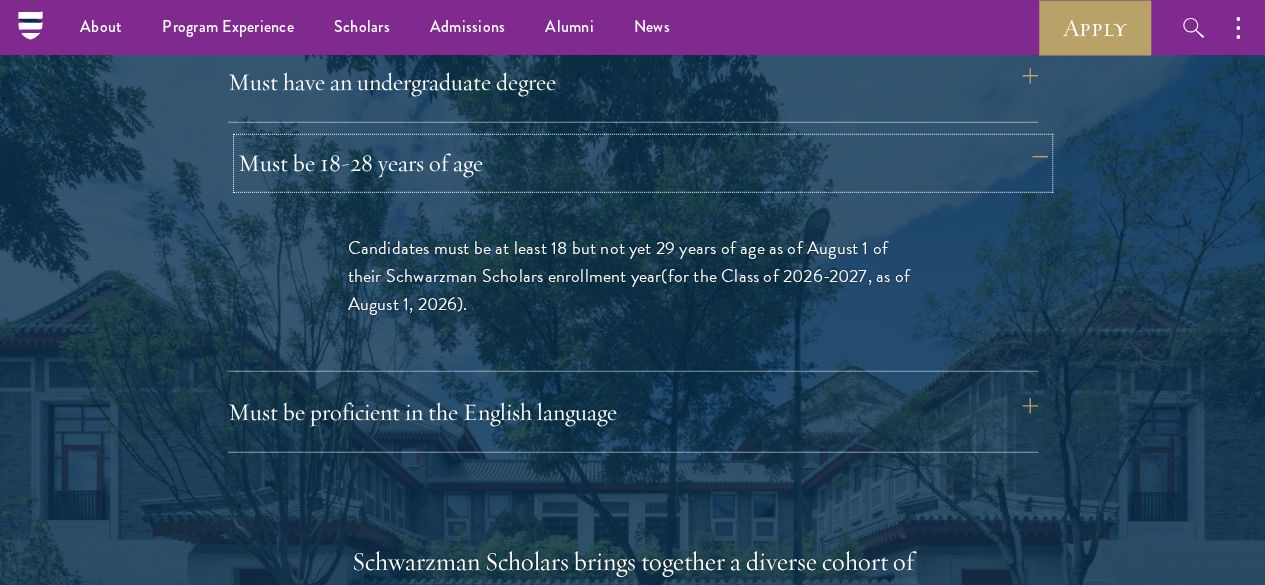 scroll, scrollTop: 2810, scrollLeft: 0, axis: vertical 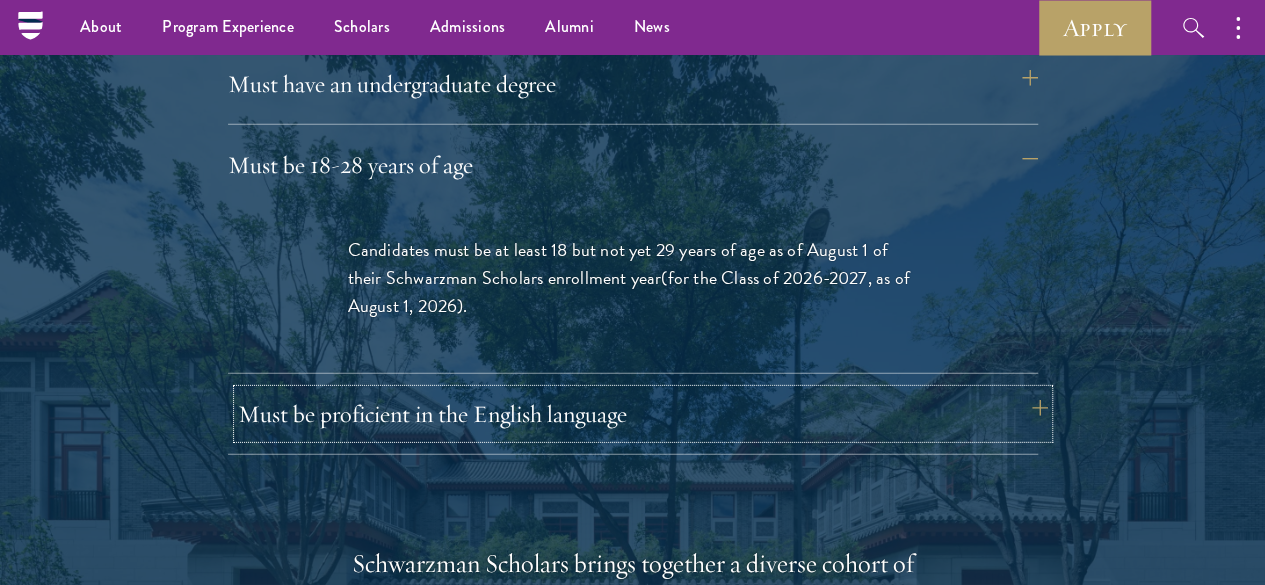 click on "Must be proficient in the English language" at bounding box center [643, 414] 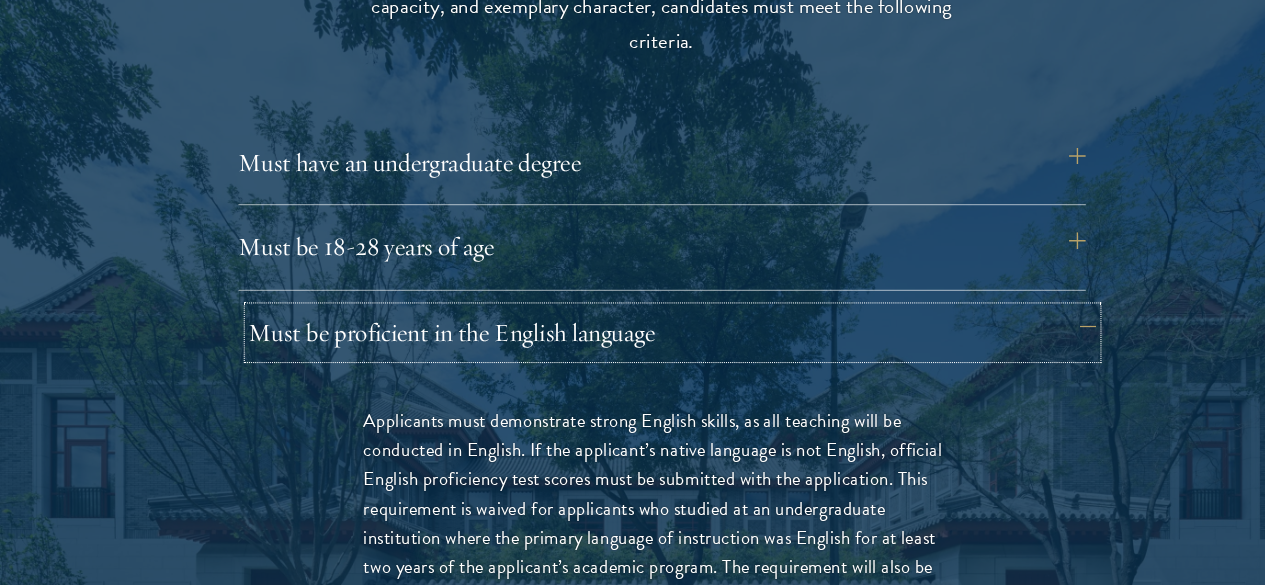 scroll, scrollTop: 2717, scrollLeft: 0, axis: vertical 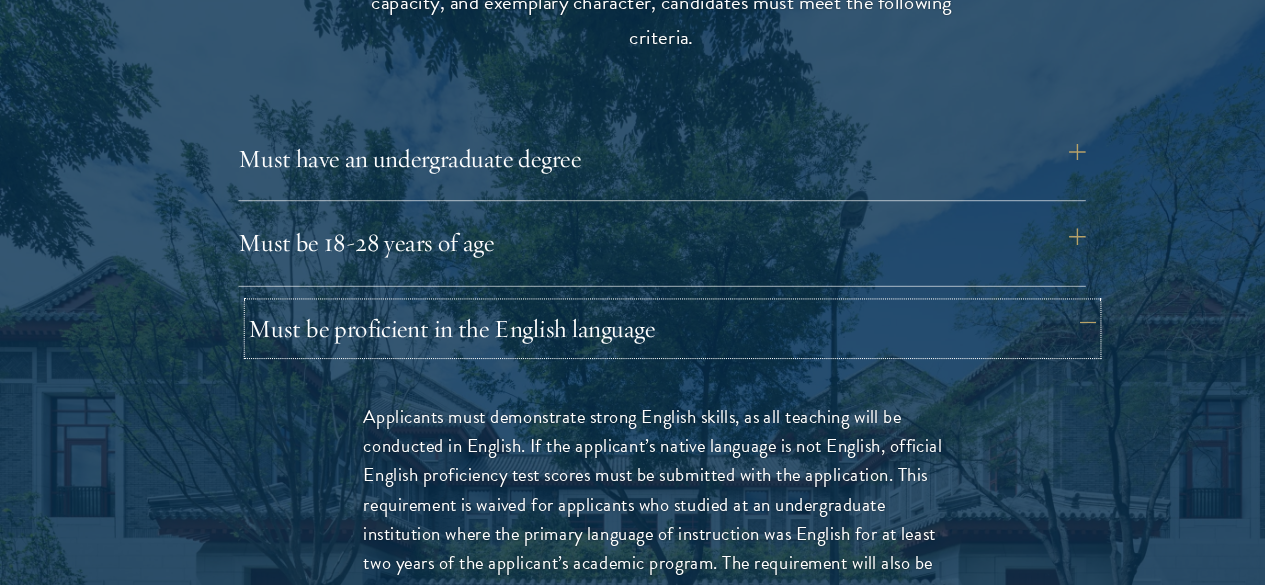 click on "Must be proficient in the English language" at bounding box center [643, 340] 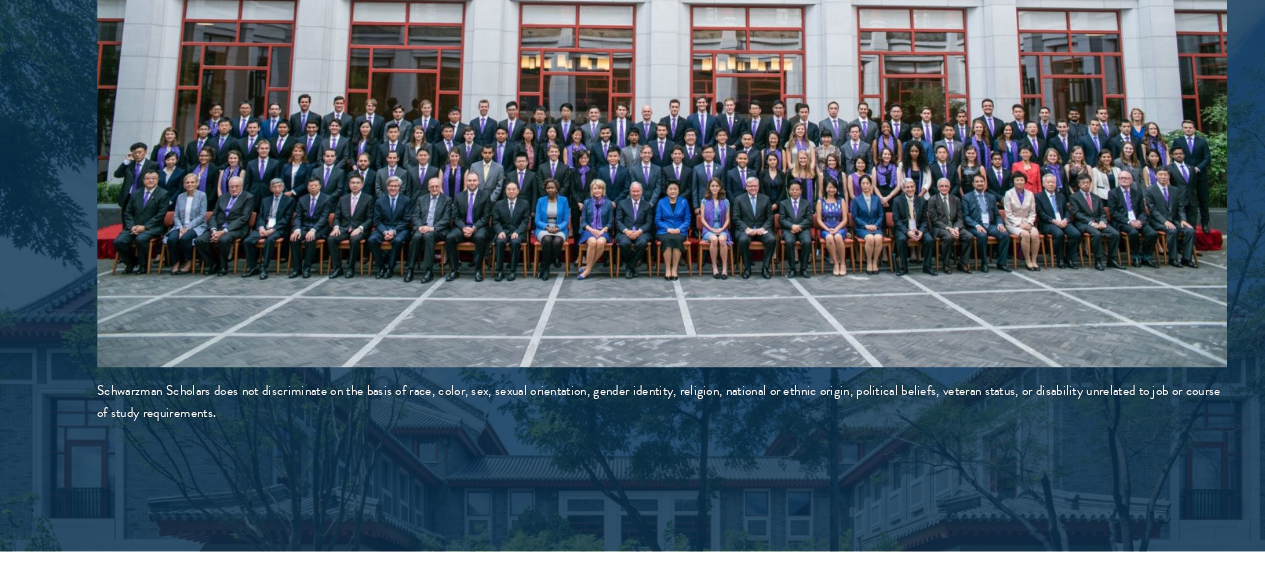 click at bounding box center [632, -287] 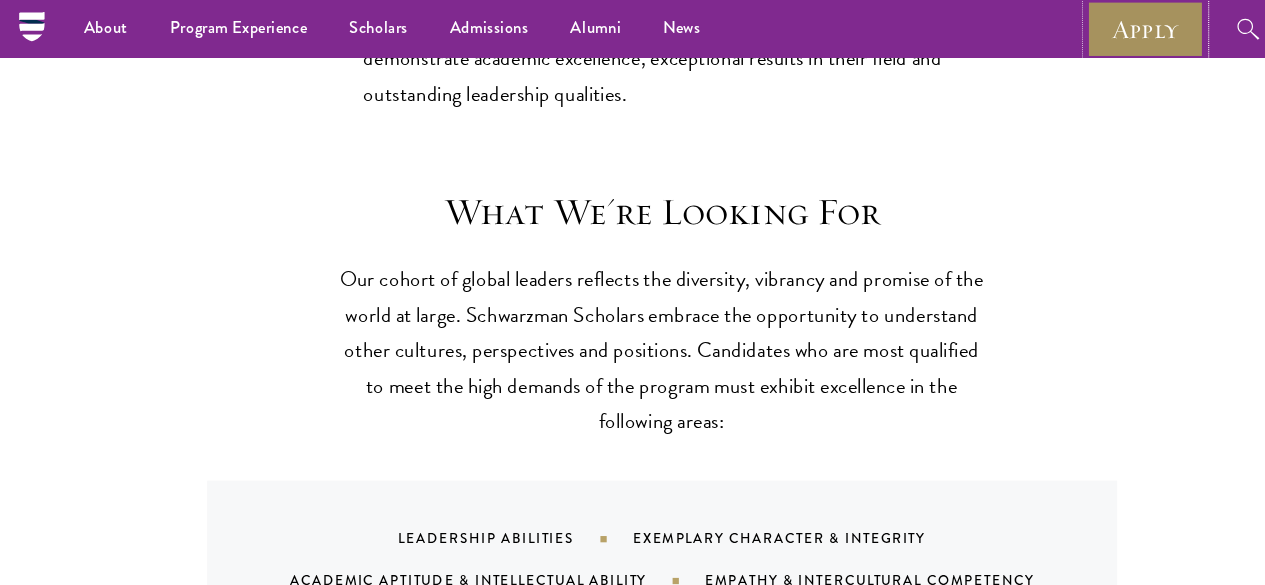 click on "Apply" at bounding box center (1095, 27) 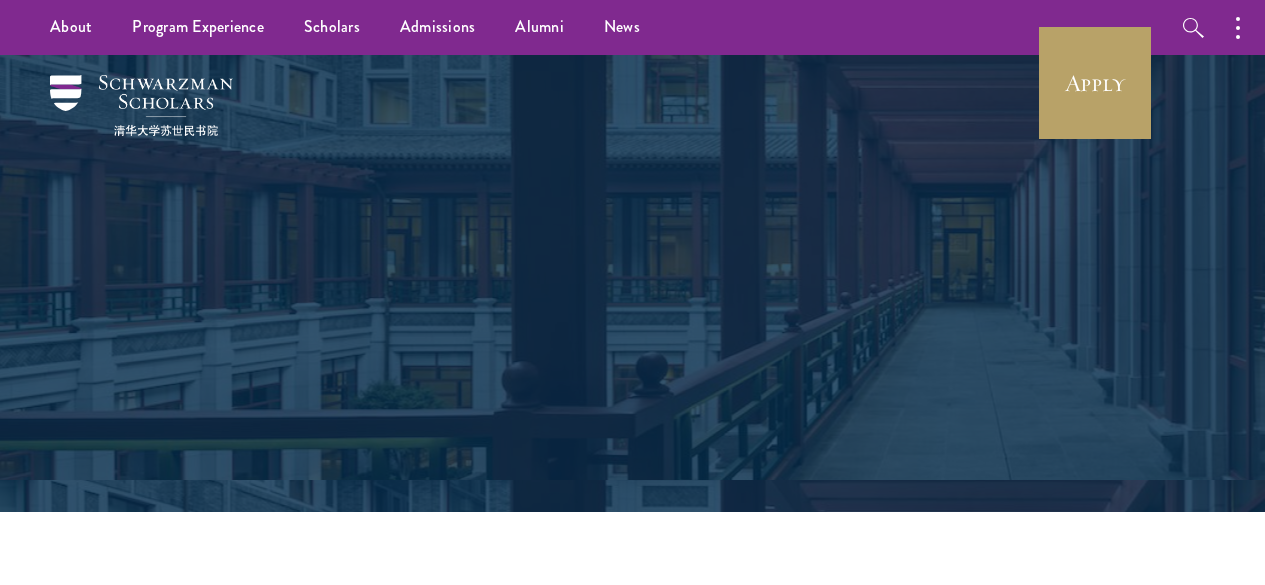 scroll, scrollTop: 0, scrollLeft: 0, axis: both 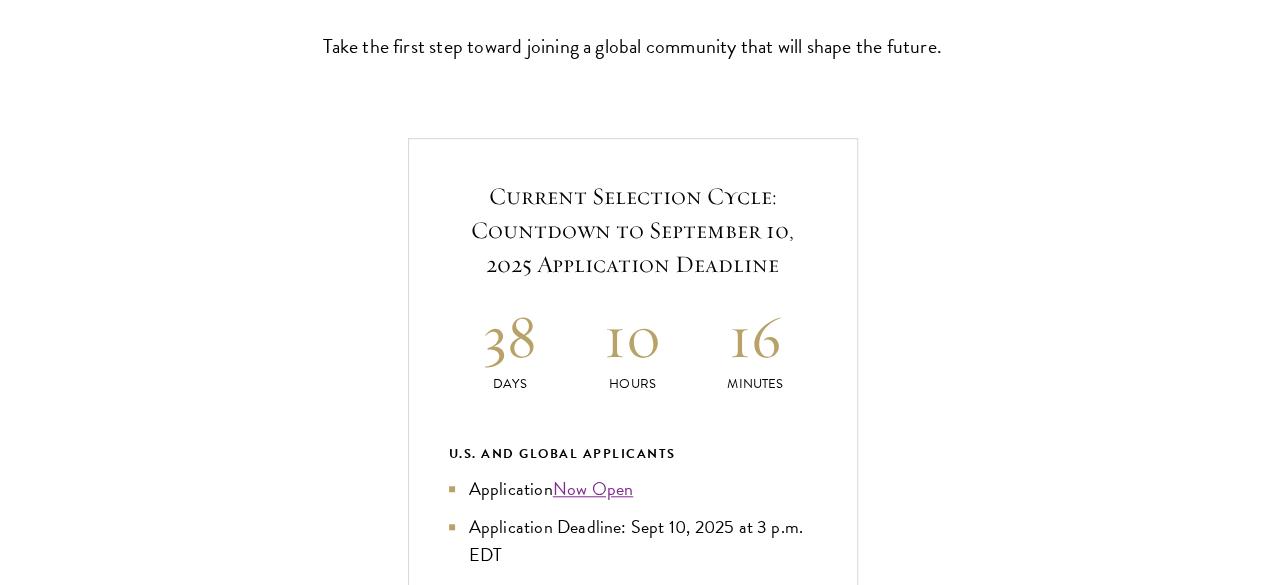 click on "Application Home Page" at bounding box center (643, 1188) 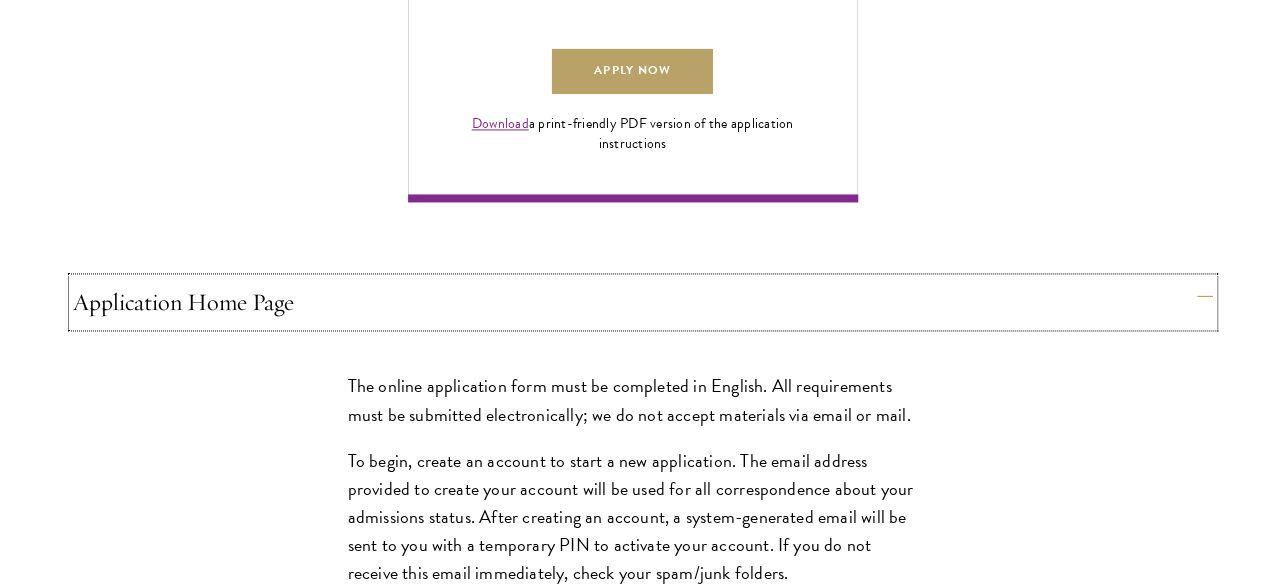 scroll, scrollTop: 1504, scrollLeft: 0, axis: vertical 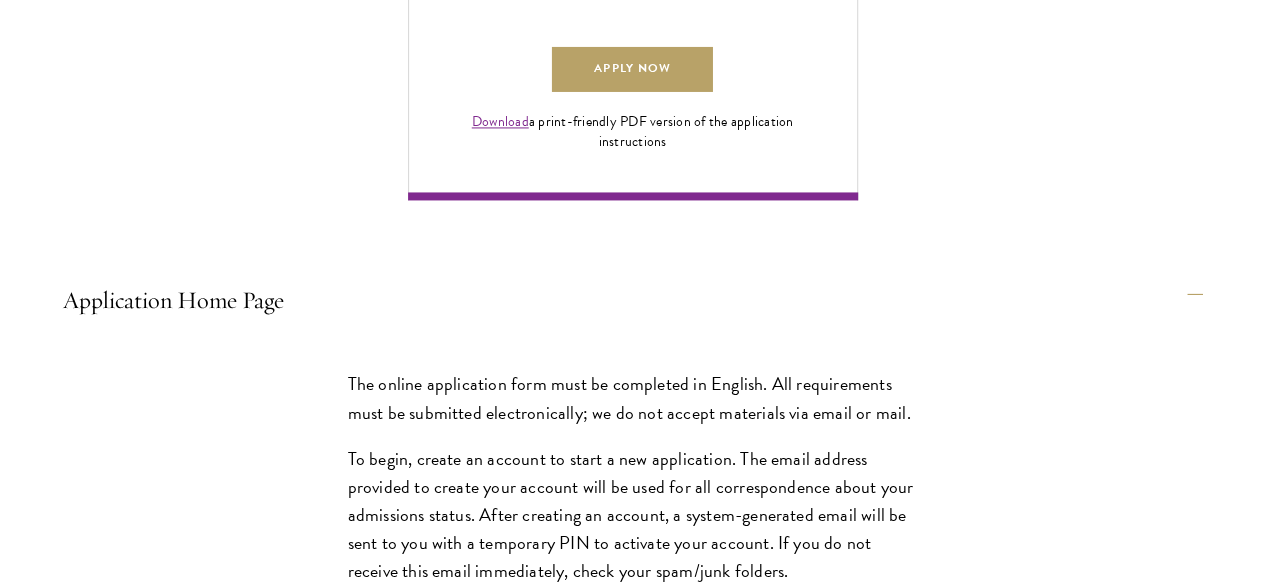 click on "Personal Information" at bounding box center (643, 1332) 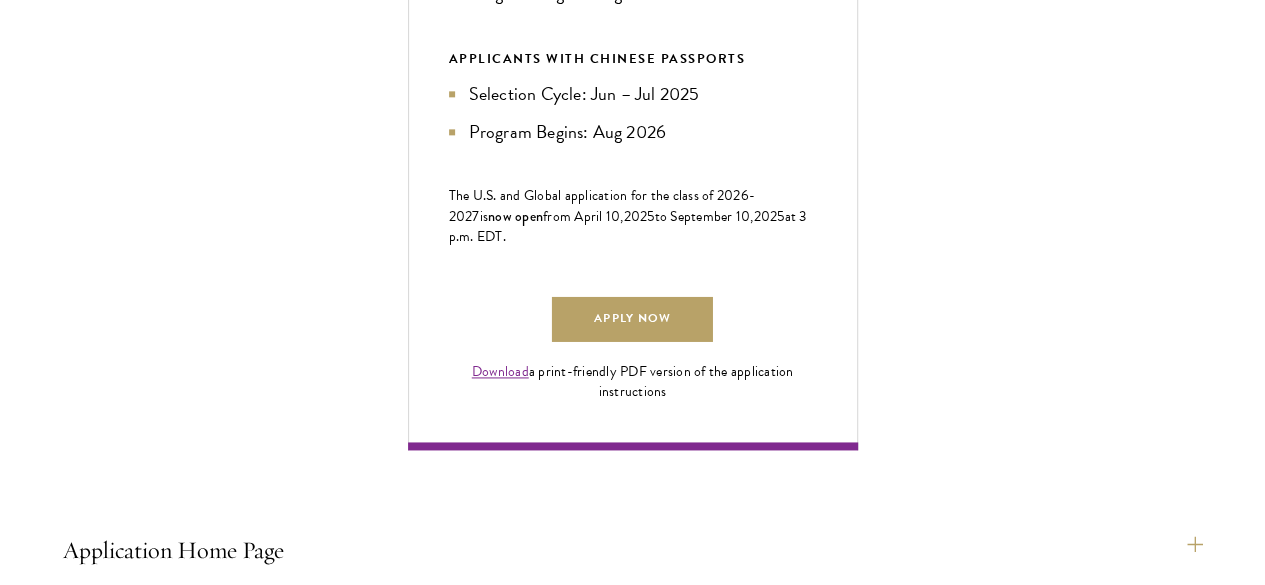 scroll, scrollTop: 1255, scrollLeft: 0, axis: vertical 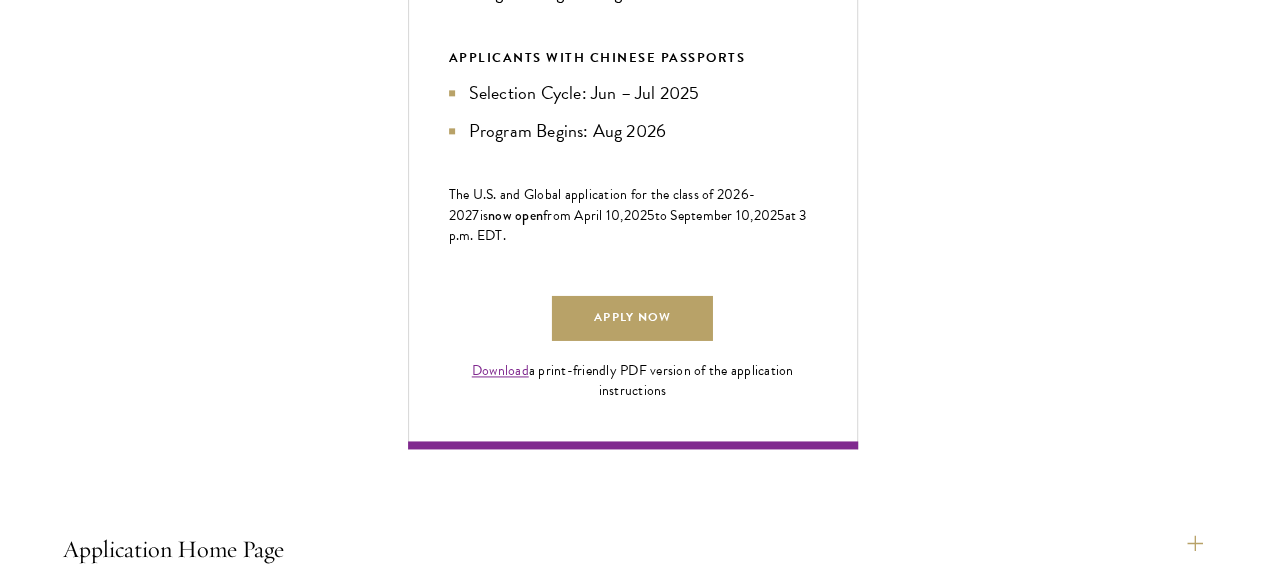 click on "About Me" at bounding box center [643, 1256] 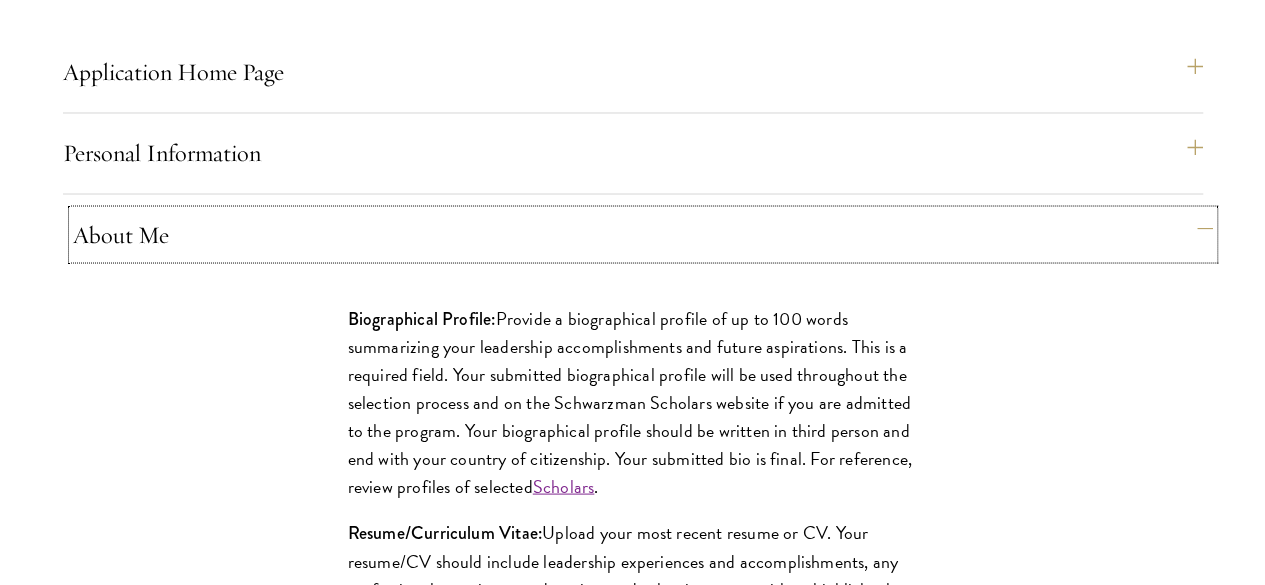 scroll, scrollTop: 1768, scrollLeft: 0, axis: vertical 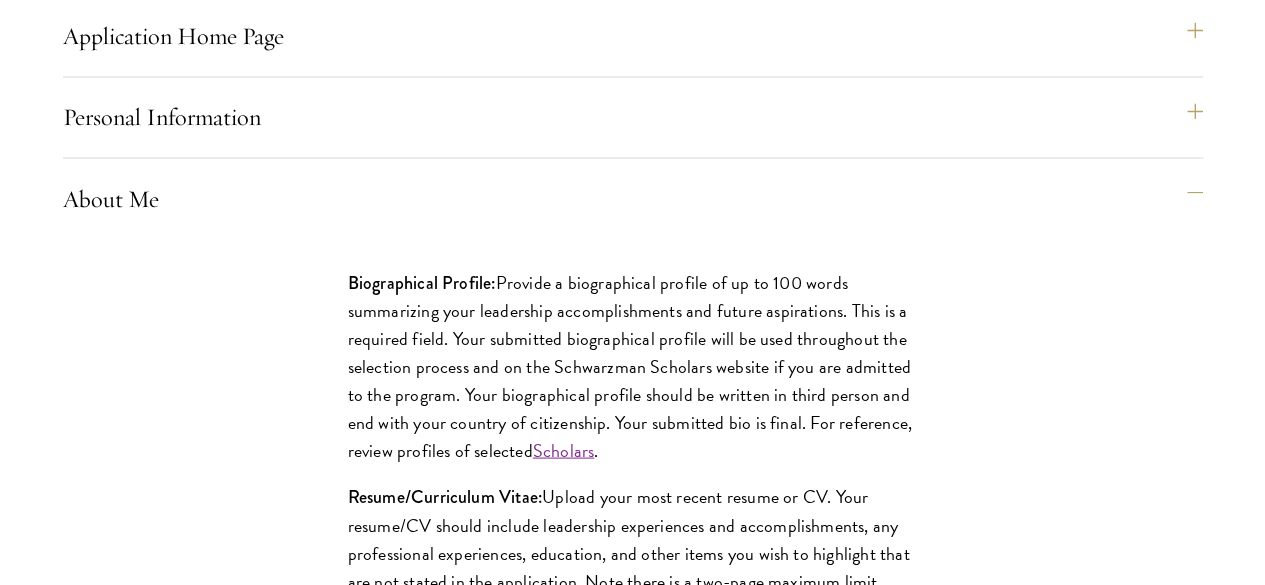 click on "Education" at bounding box center (643, 1336) 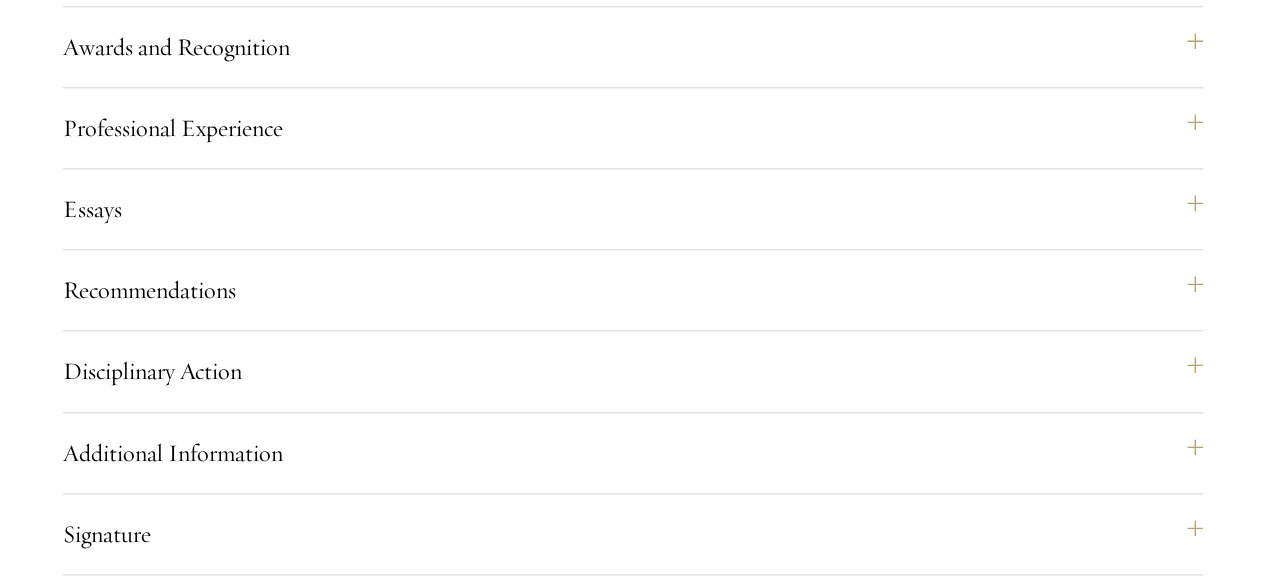 scroll, scrollTop: 4808, scrollLeft: 0, axis: vertical 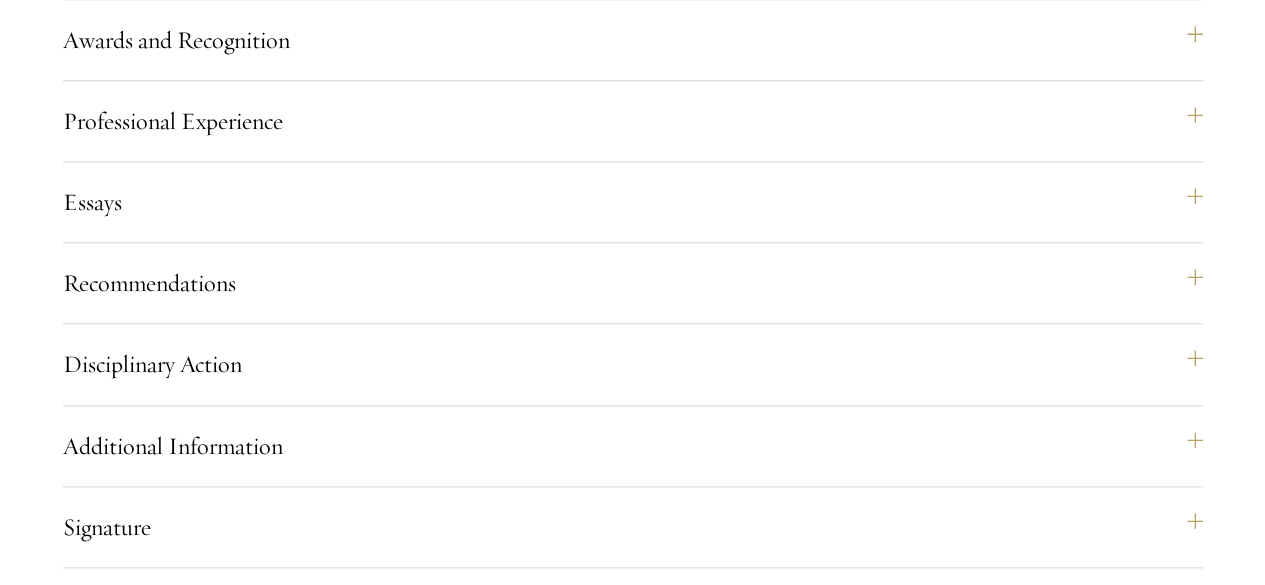 click on "Yes" at bounding box center (568, 1359) 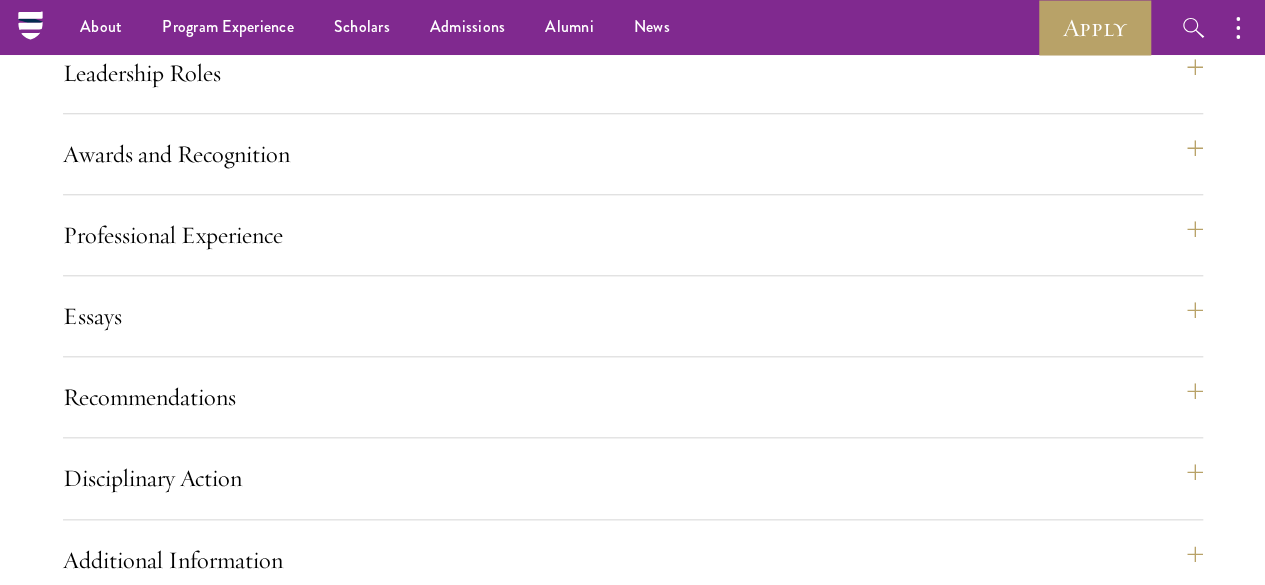 scroll, scrollTop: 4694, scrollLeft: 0, axis: vertical 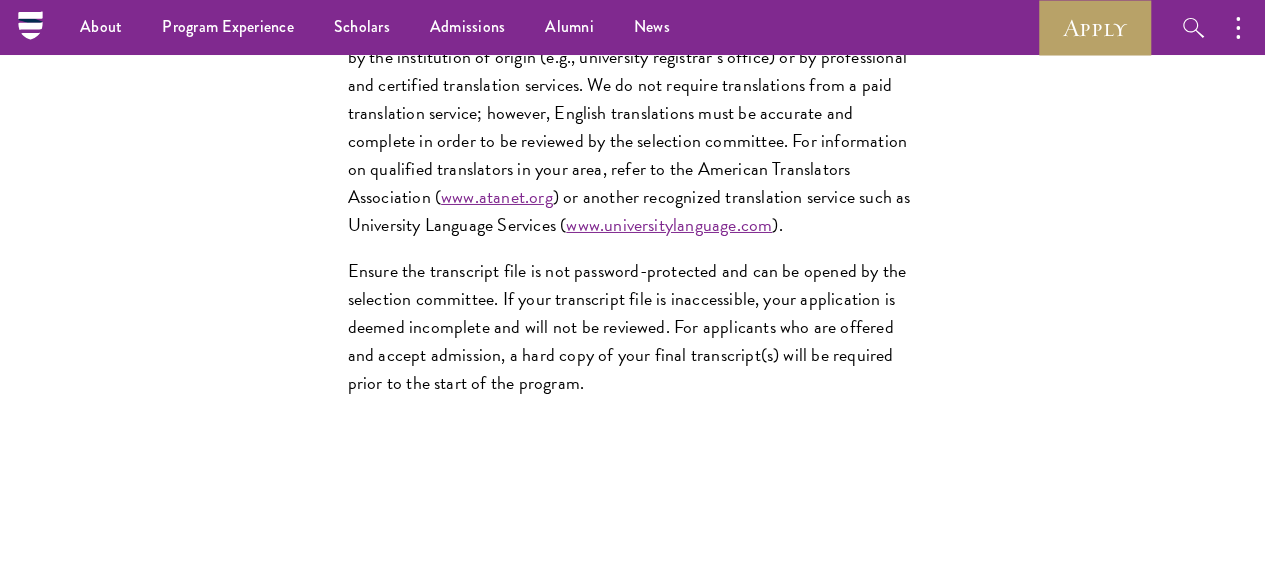 click on "Language Skills" at bounding box center [643, 1248] 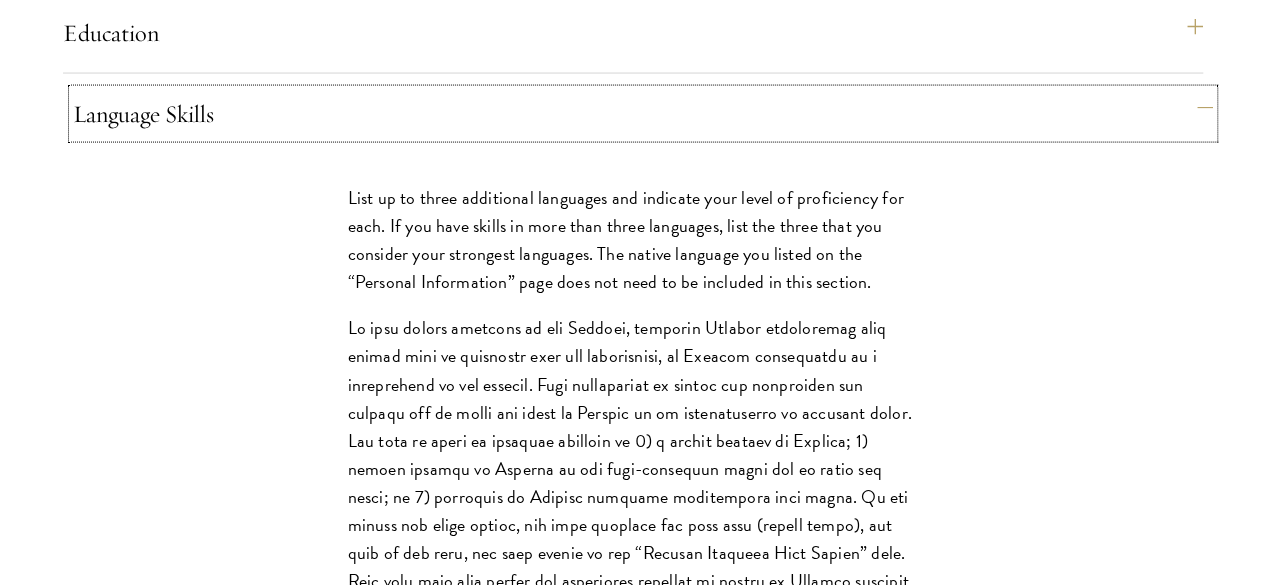 scroll, scrollTop: 2032, scrollLeft: 0, axis: vertical 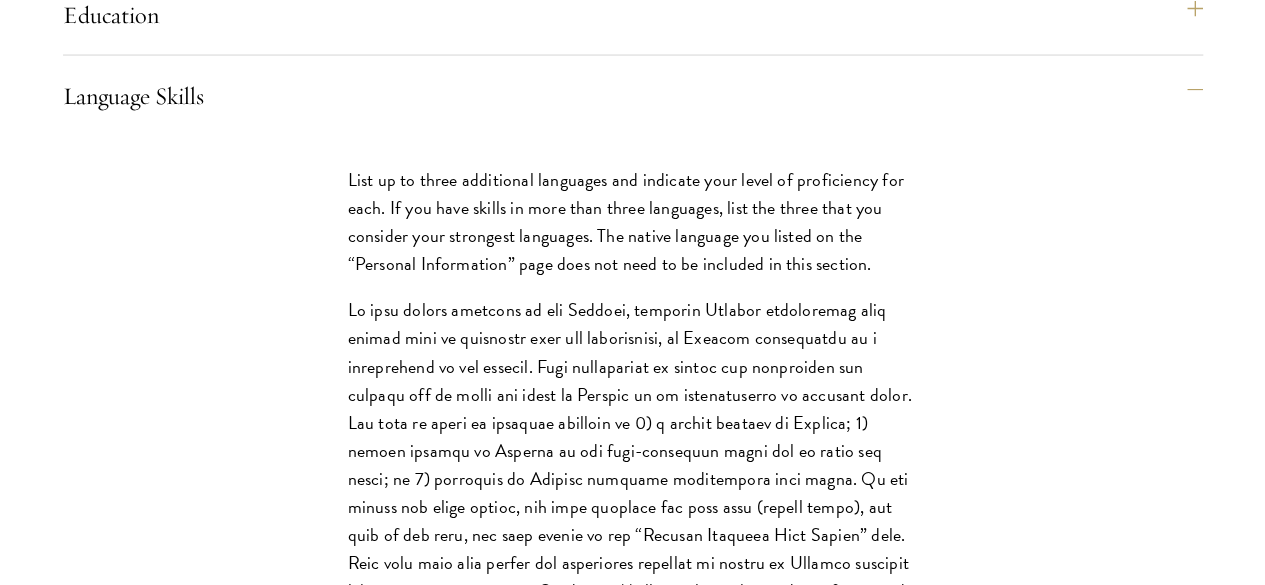 click on "Leadership Roles" at bounding box center (643, 1225) 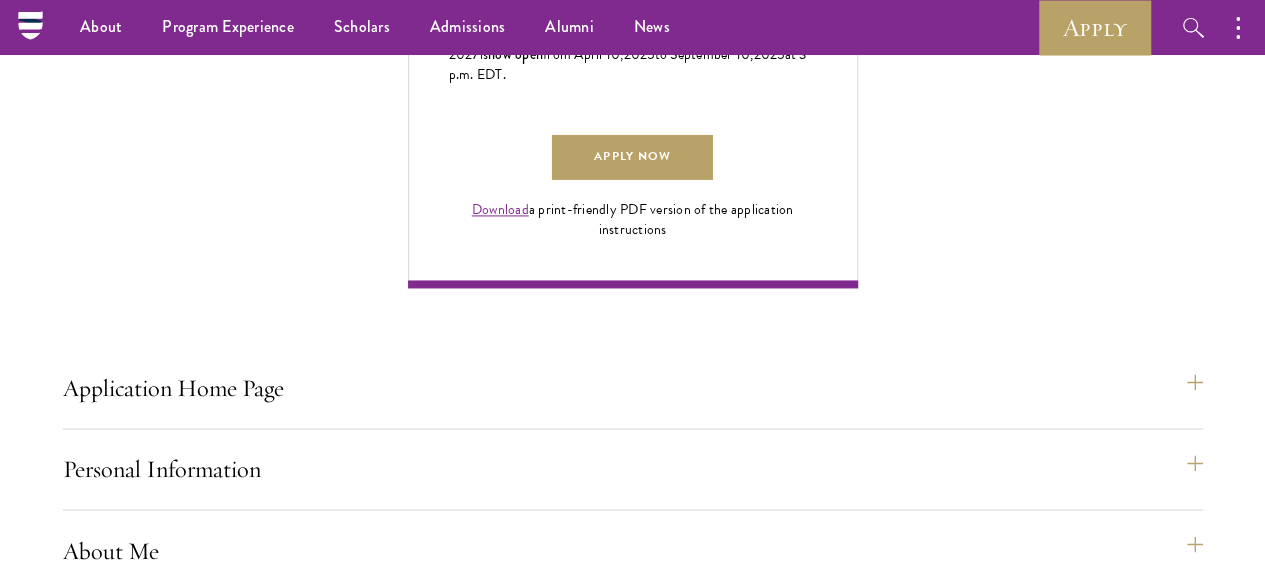 scroll, scrollTop: 1406, scrollLeft: 0, axis: vertical 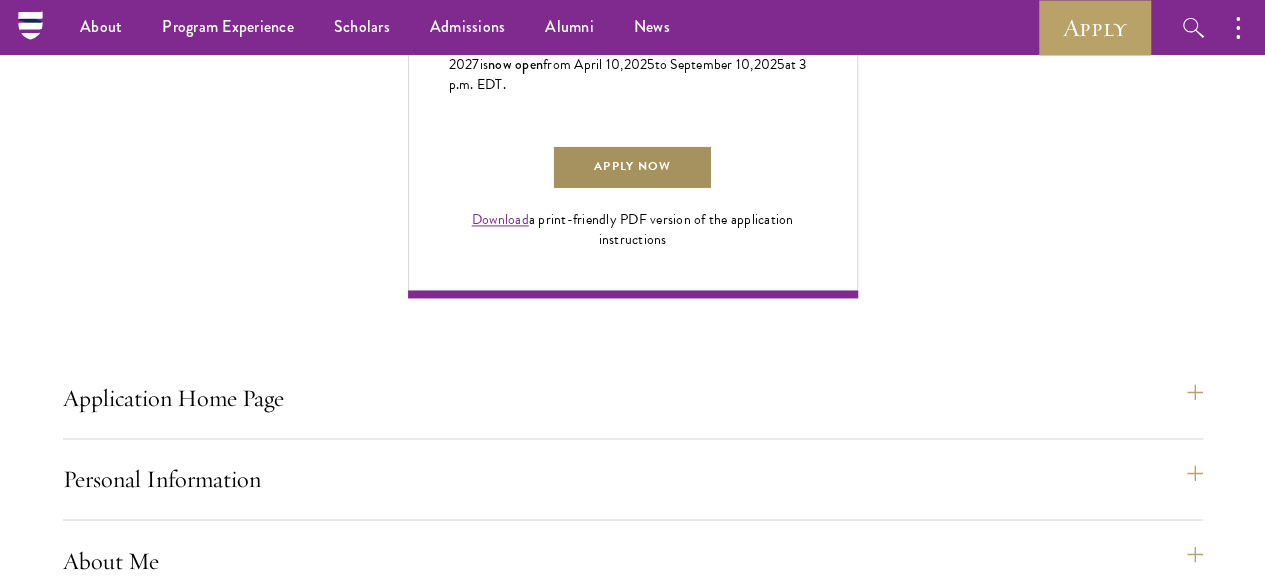 click on "Apply Now" at bounding box center (632, 167) 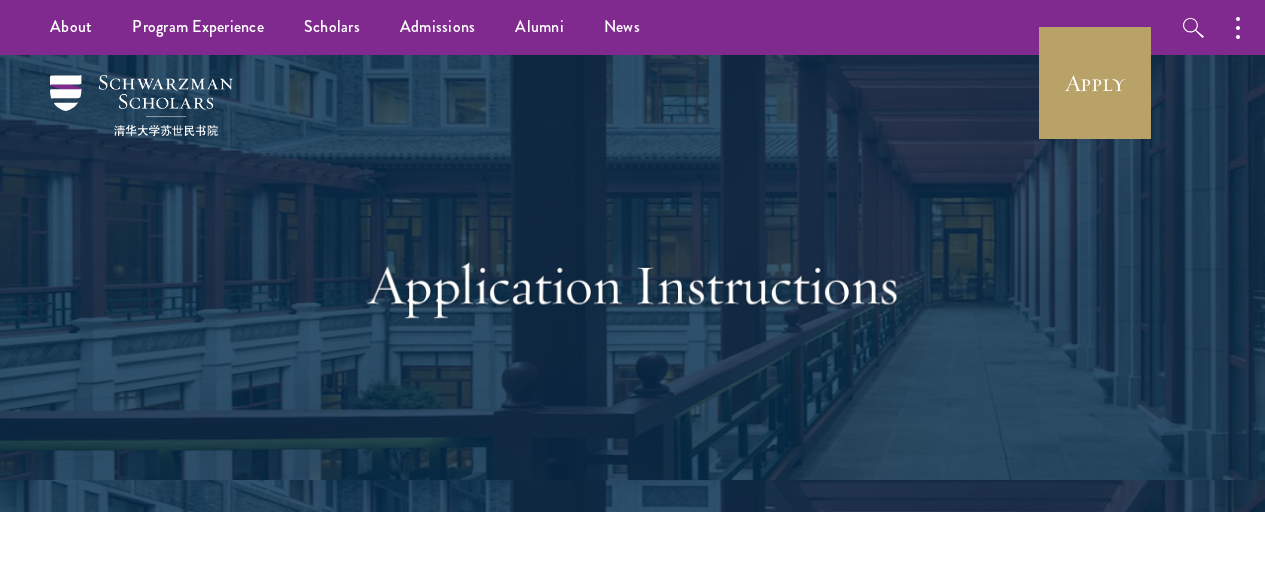 scroll, scrollTop: 0, scrollLeft: 0, axis: both 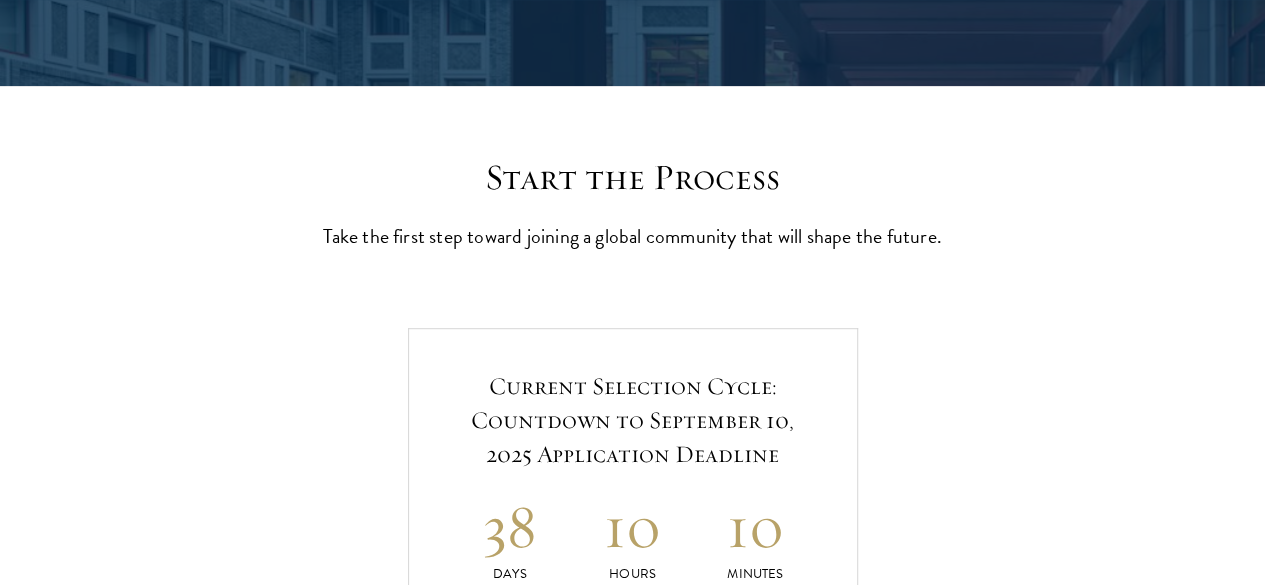 click on "Start the Process
Take the first step toward joining a global community that will shape the future.
Application Home Page
The online application form must be completed in English. All requirements must be submitted electronically; we do not accept materials via email or mail.
To begin, create an account to start a new application. The email address provided to create your account will be used for all correspondence about your admissions status. After creating an account, a system-generated email will be sent to you with a temporary PIN to activate your account. If you do not receive this email immediately, check your spam/junk folders. Add  [EMAIL]  to your safe senders list.
Personal Information
About Me
Biographical Profile:  Scholars .
Resume/Curriculum Vitae:
Video Introduction:
Interests:
Reapplicant Information:" at bounding box center (632, 1395) 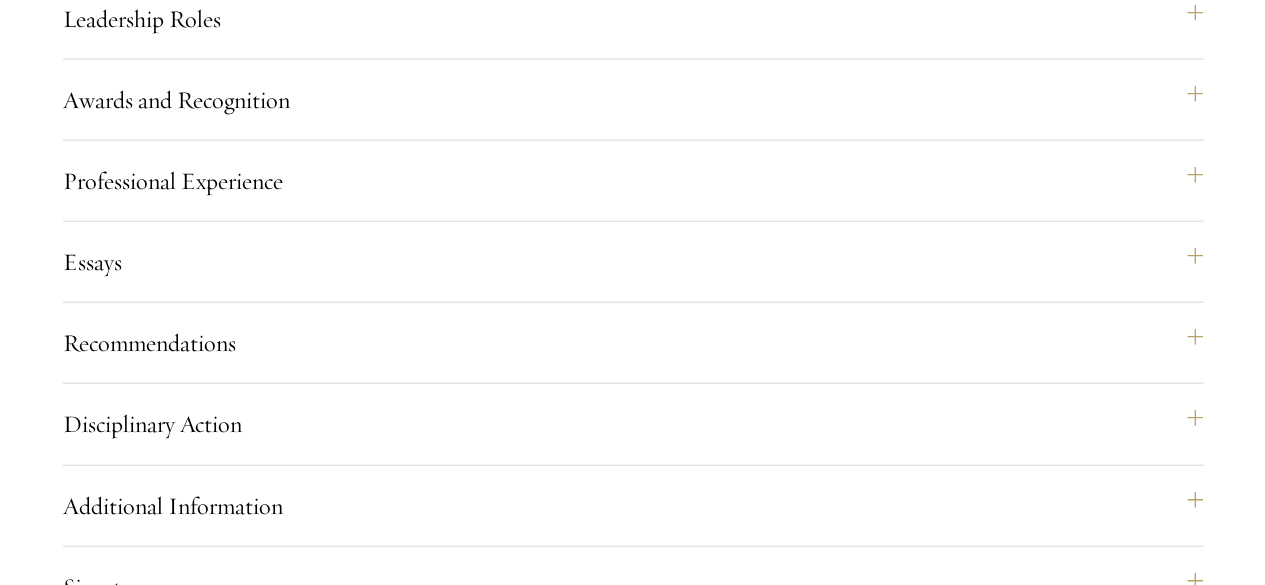scroll, scrollTop: 2191, scrollLeft: 0, axis: vertical 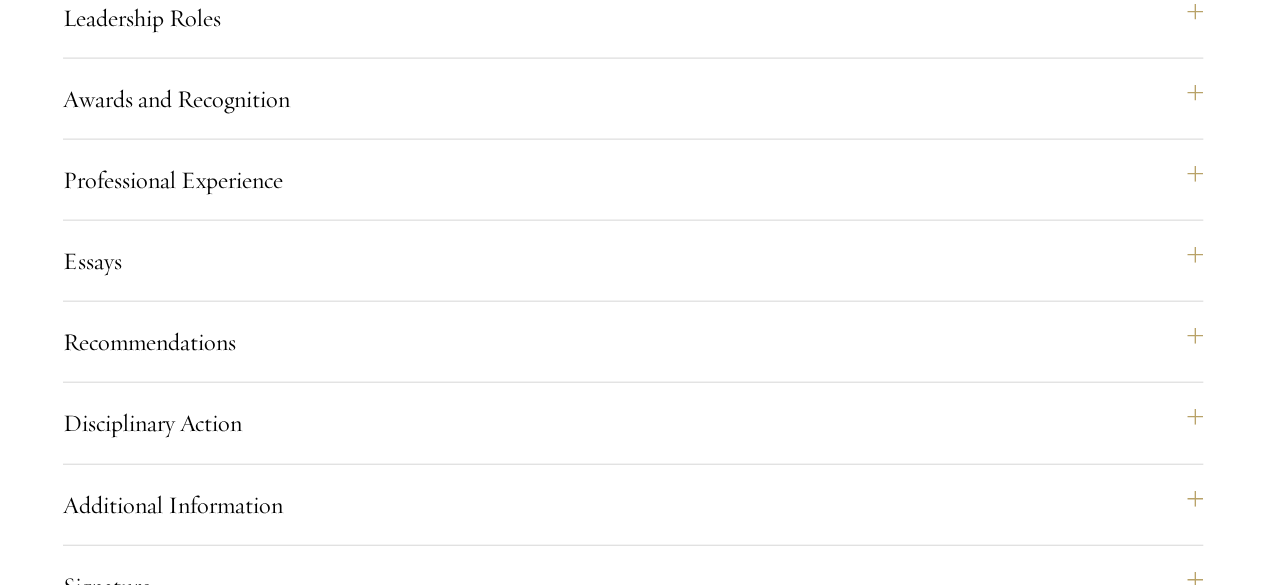 click on "Yes" at bounding box center (568, 1418) 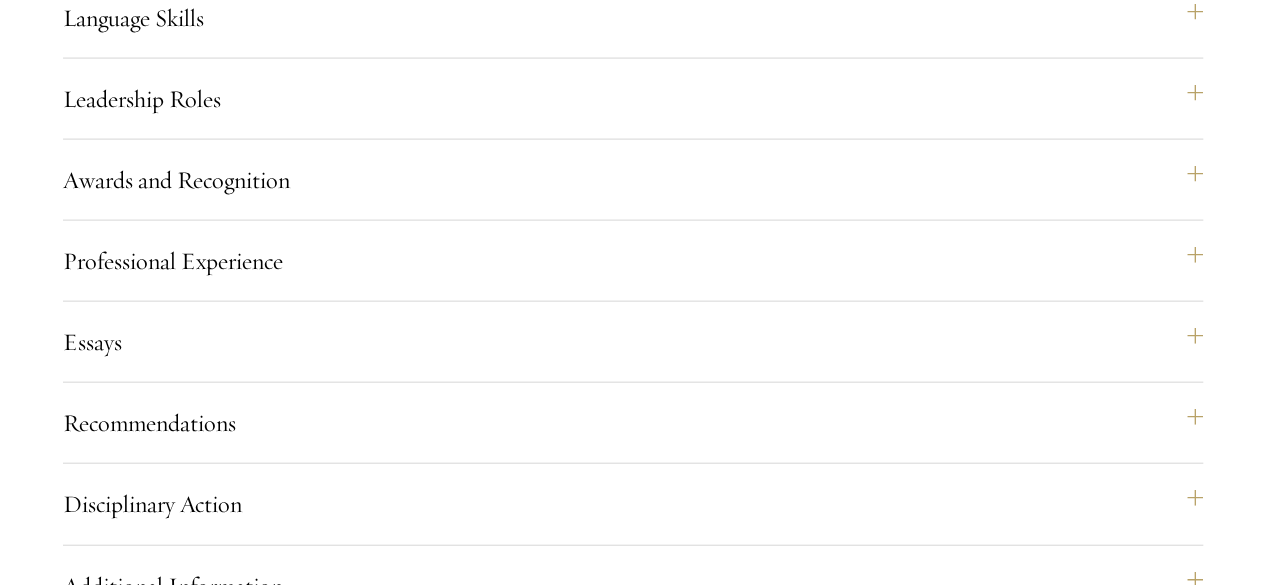 scroll, scrollTop: 2113, scrollLeft: 0, axis: vertical 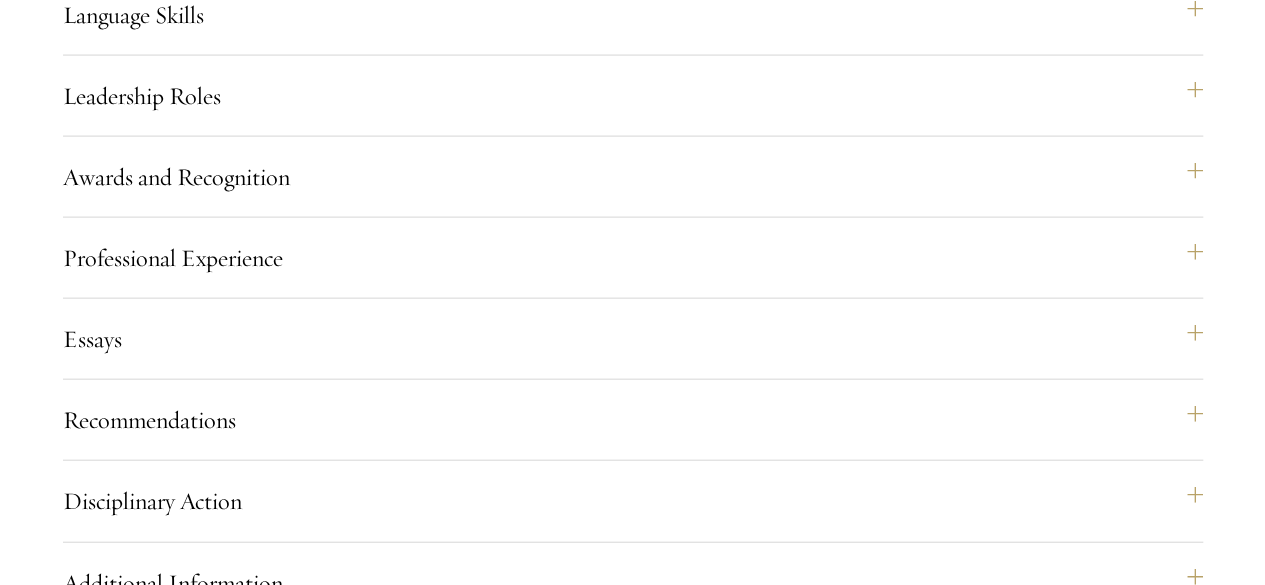 click on "Check Again" at bounding box center [632, 1551] 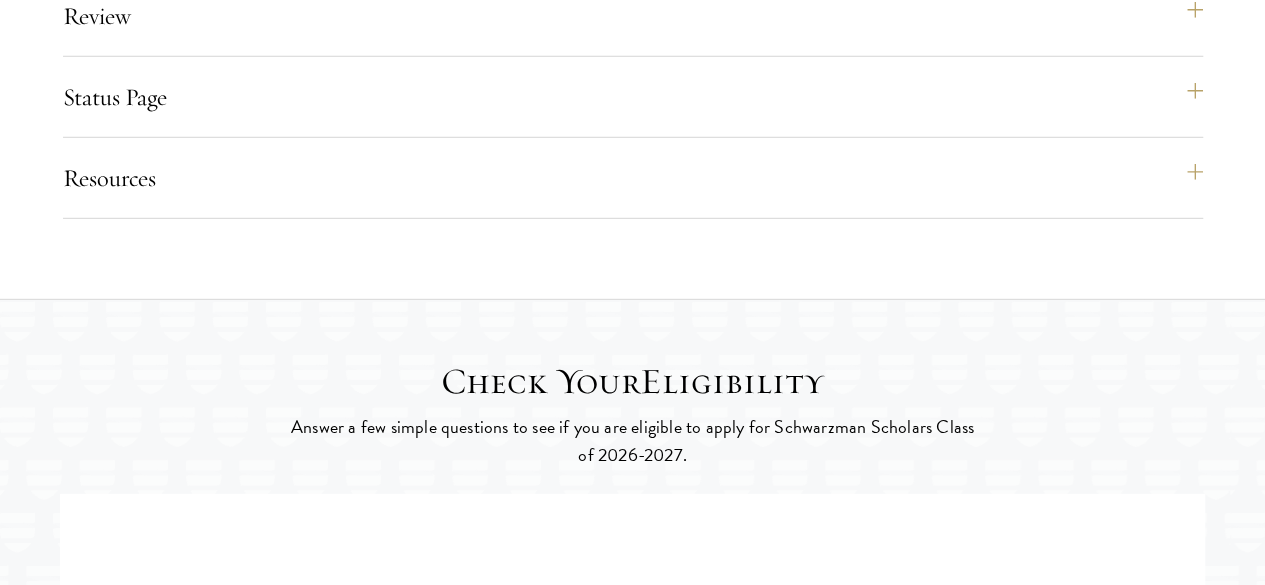 scroll, scrollTop: 2851, scrollLeft: 0, axis: vertical 